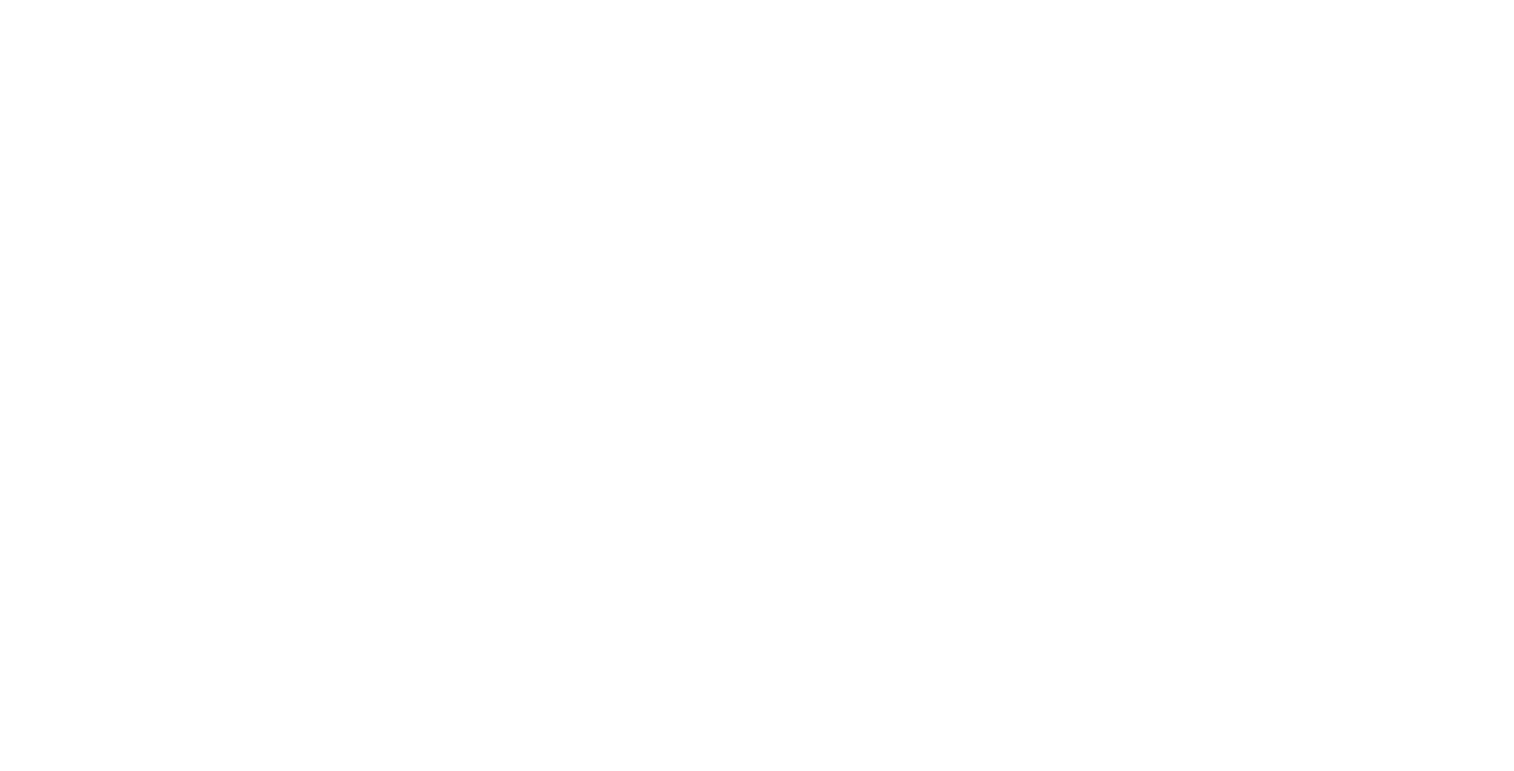 scroll, scrollTop: 0, scrollLeft: 0, axis: both 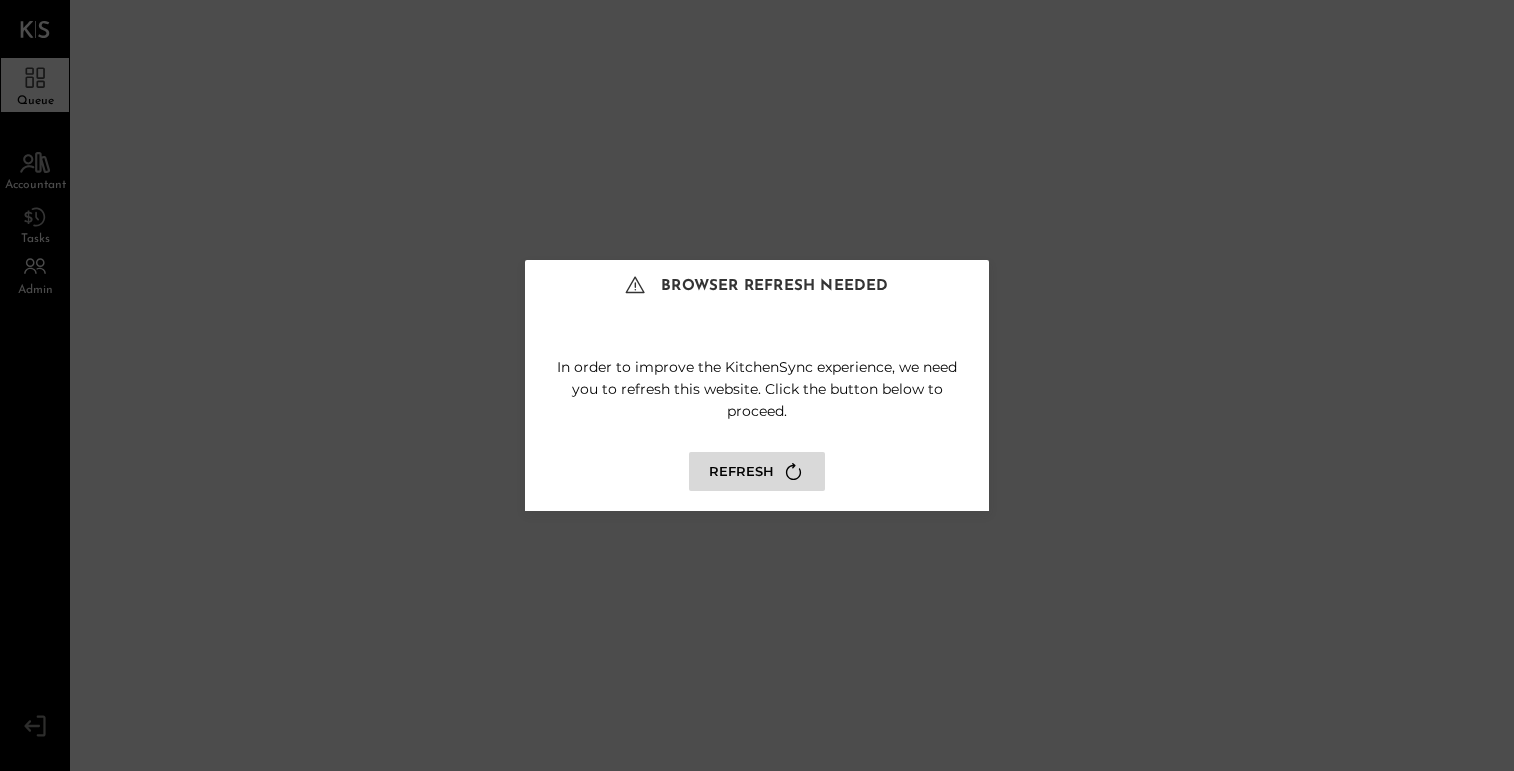 click on "In order to improve the KitchenSync experience, we need you to refresh this website. Click the button below to proceed. Refresh" at bounding box center [757, 418] 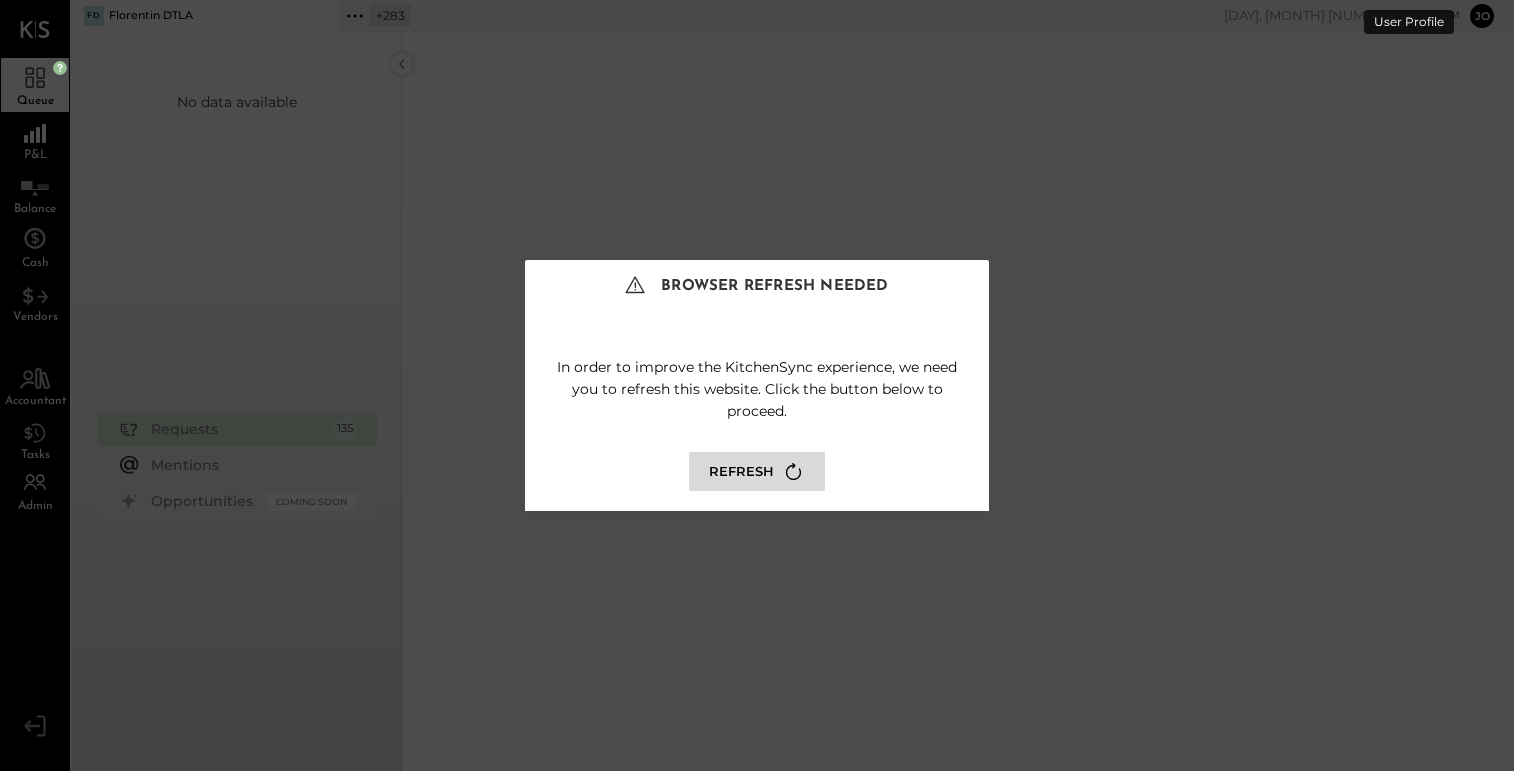 click 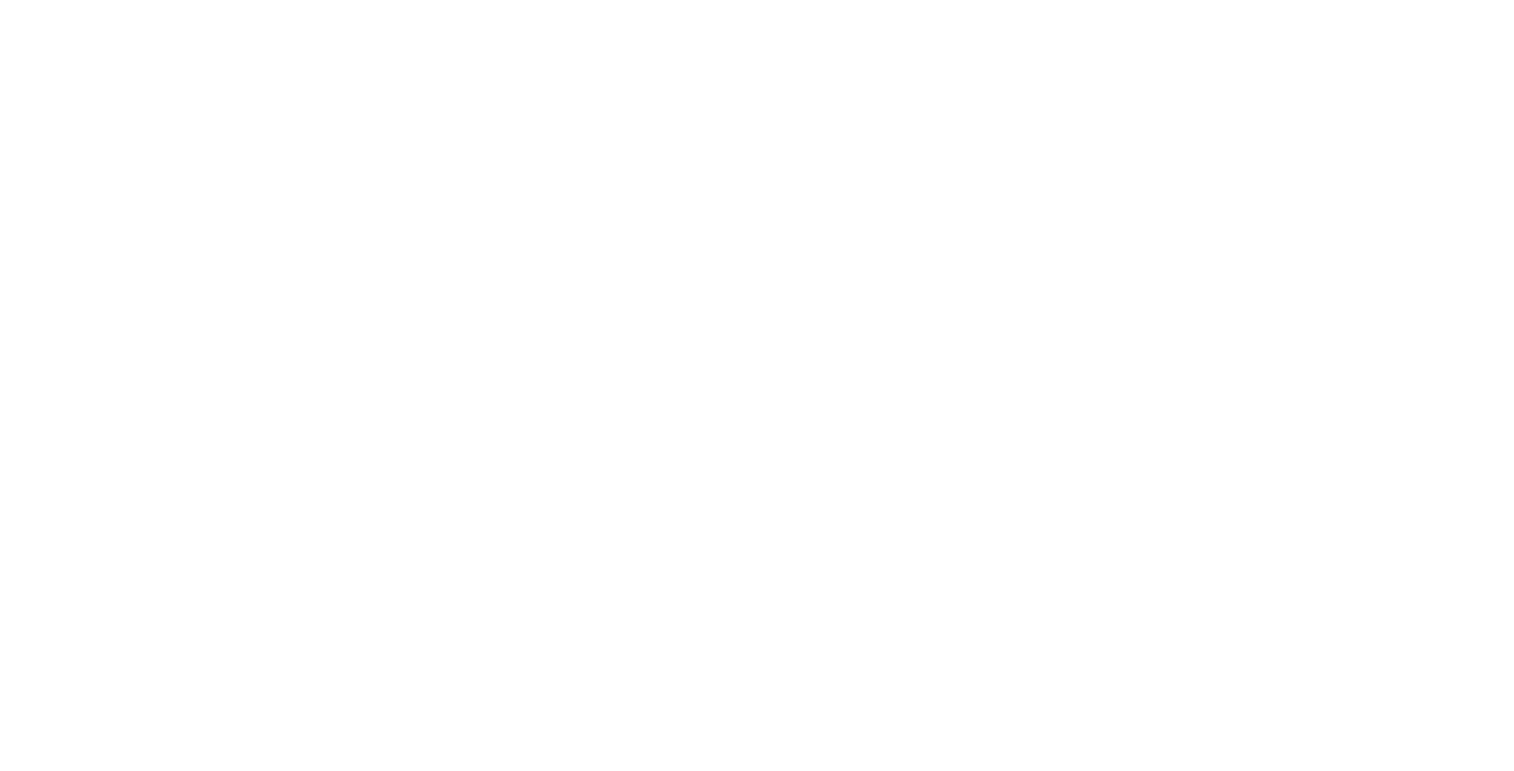 scroll, scrollTop: 0, scrollLeft: 0, axis: both 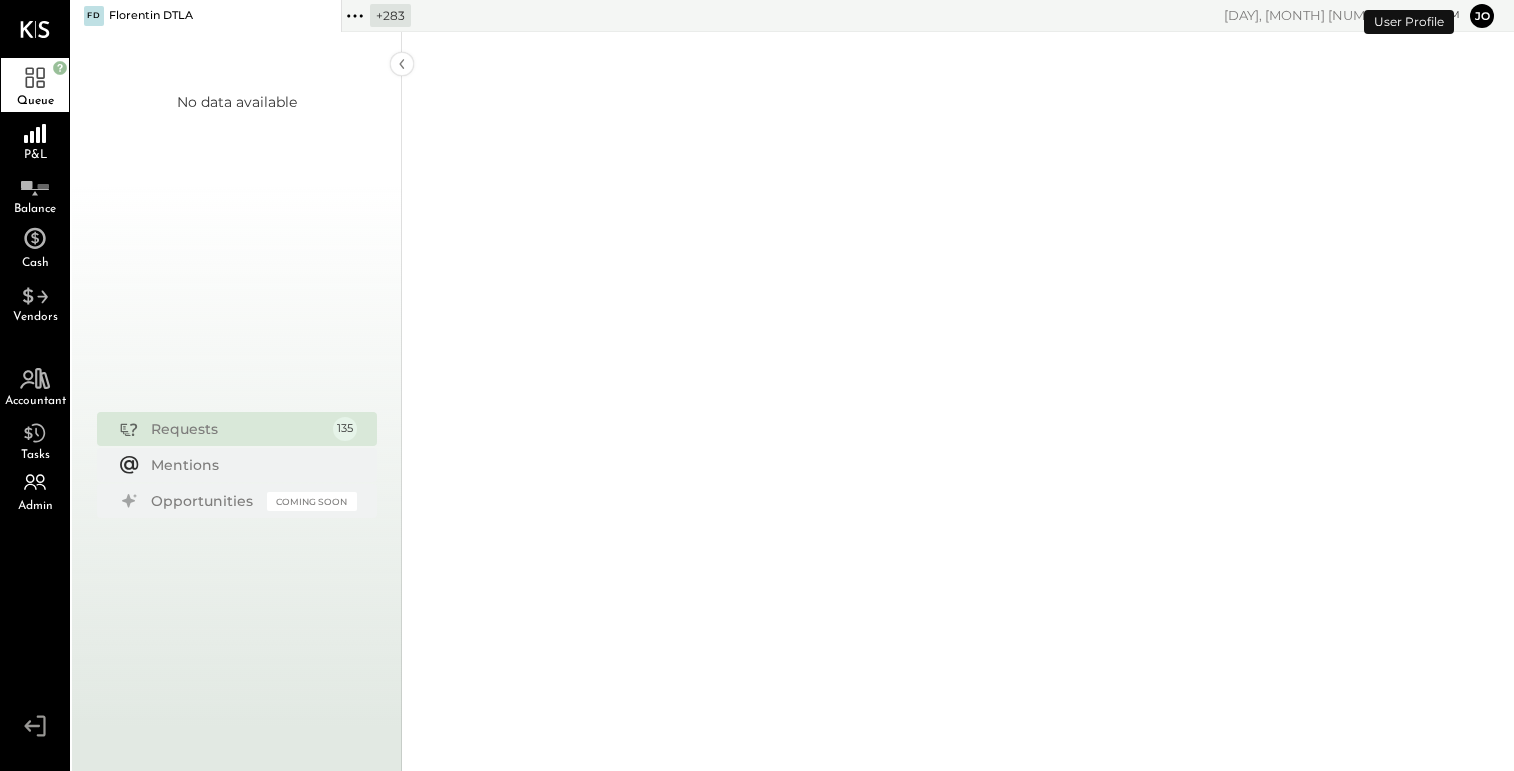 click 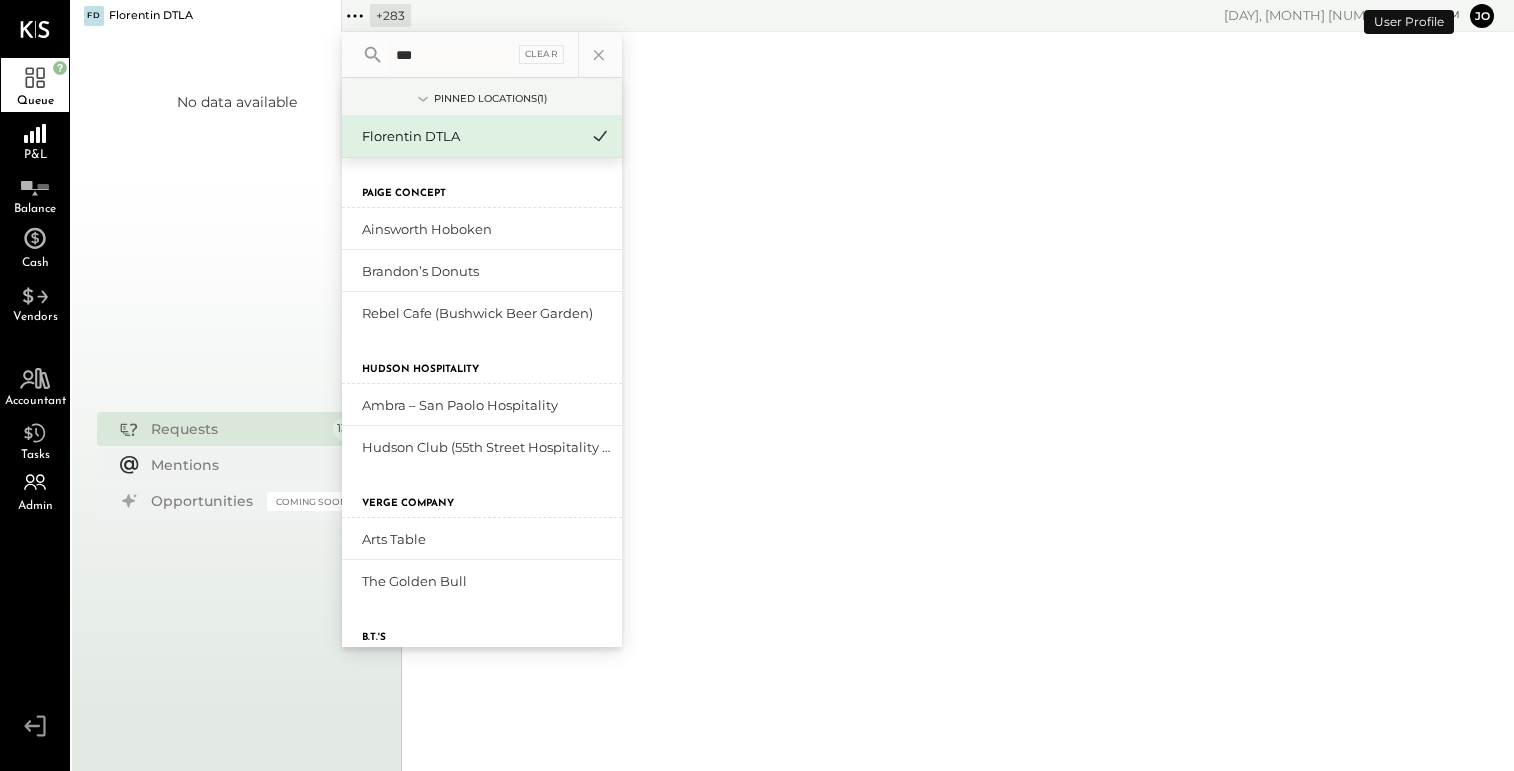 type on "***" 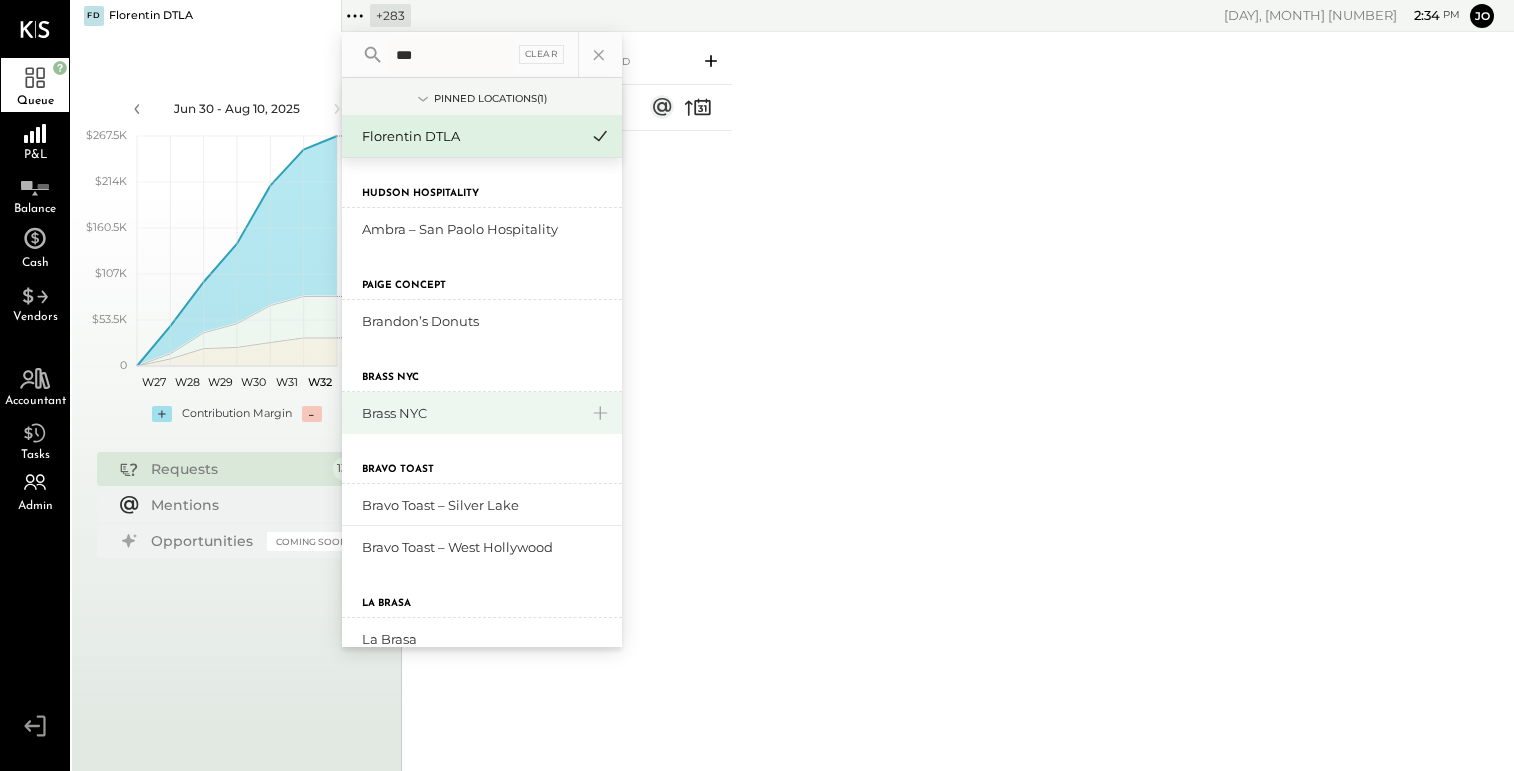 type on "**" 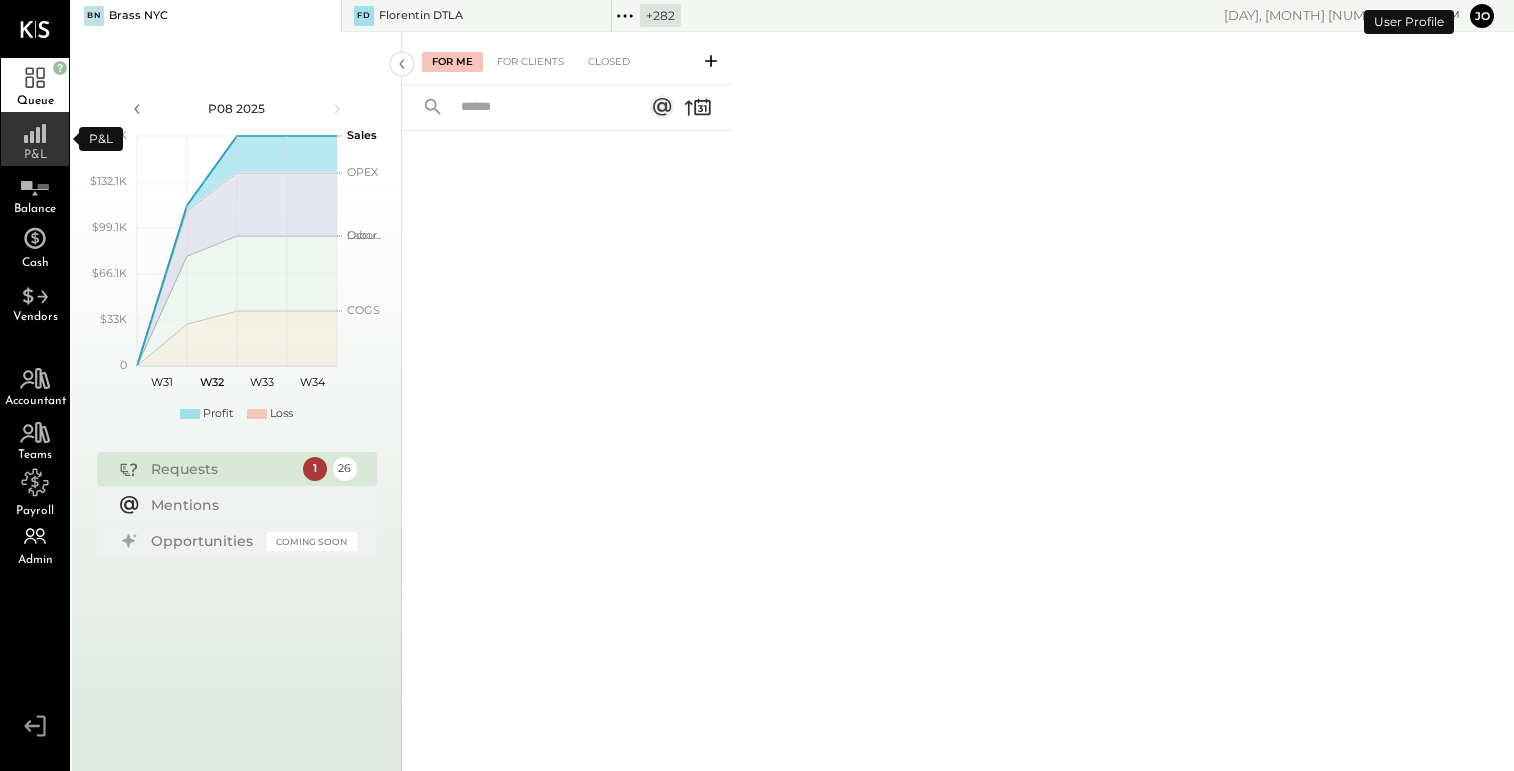 click on "P&L" at bounding box center [35, 155] 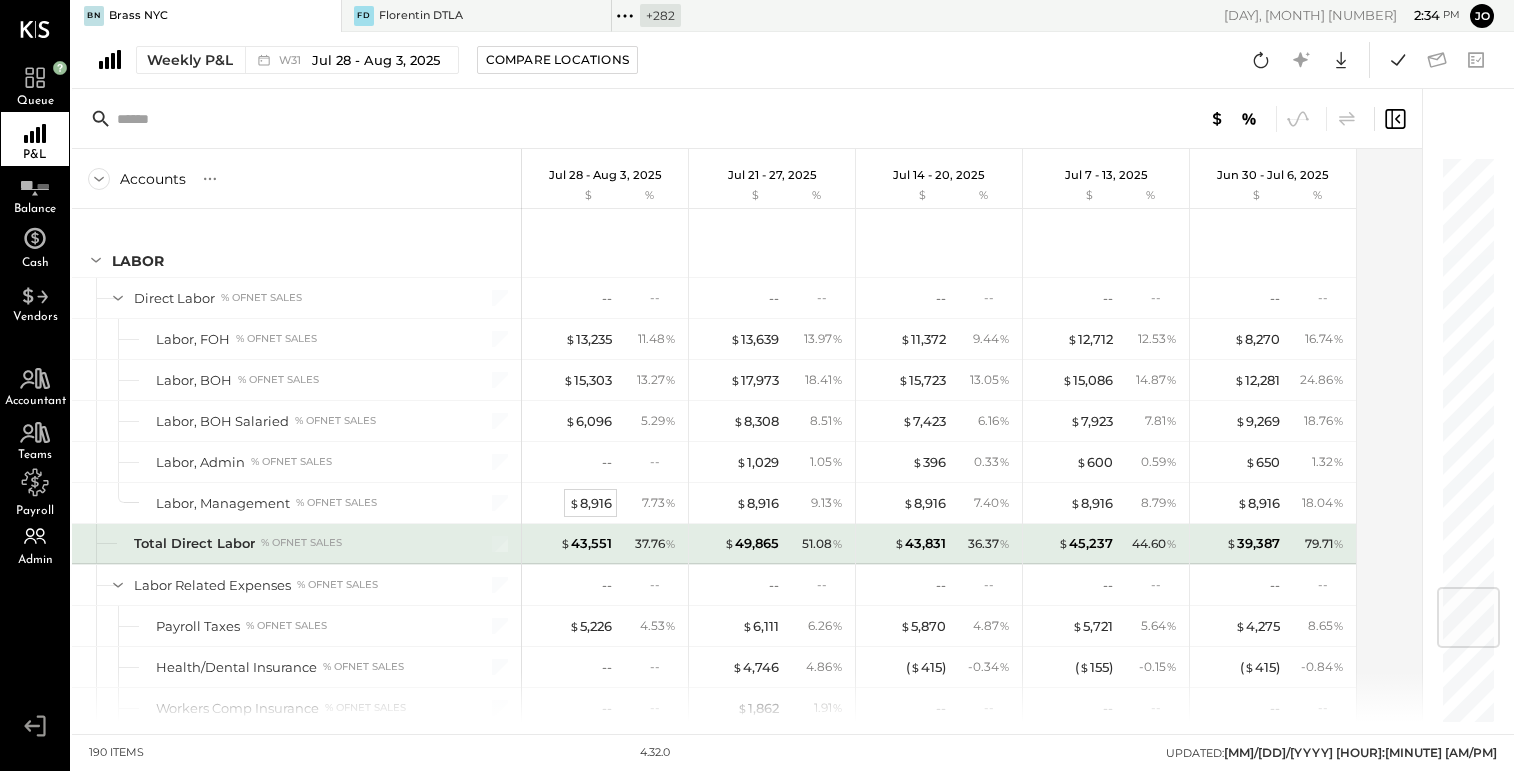 scroll, scrollTop: 3618, scrollLeft: 0, axis: vertical 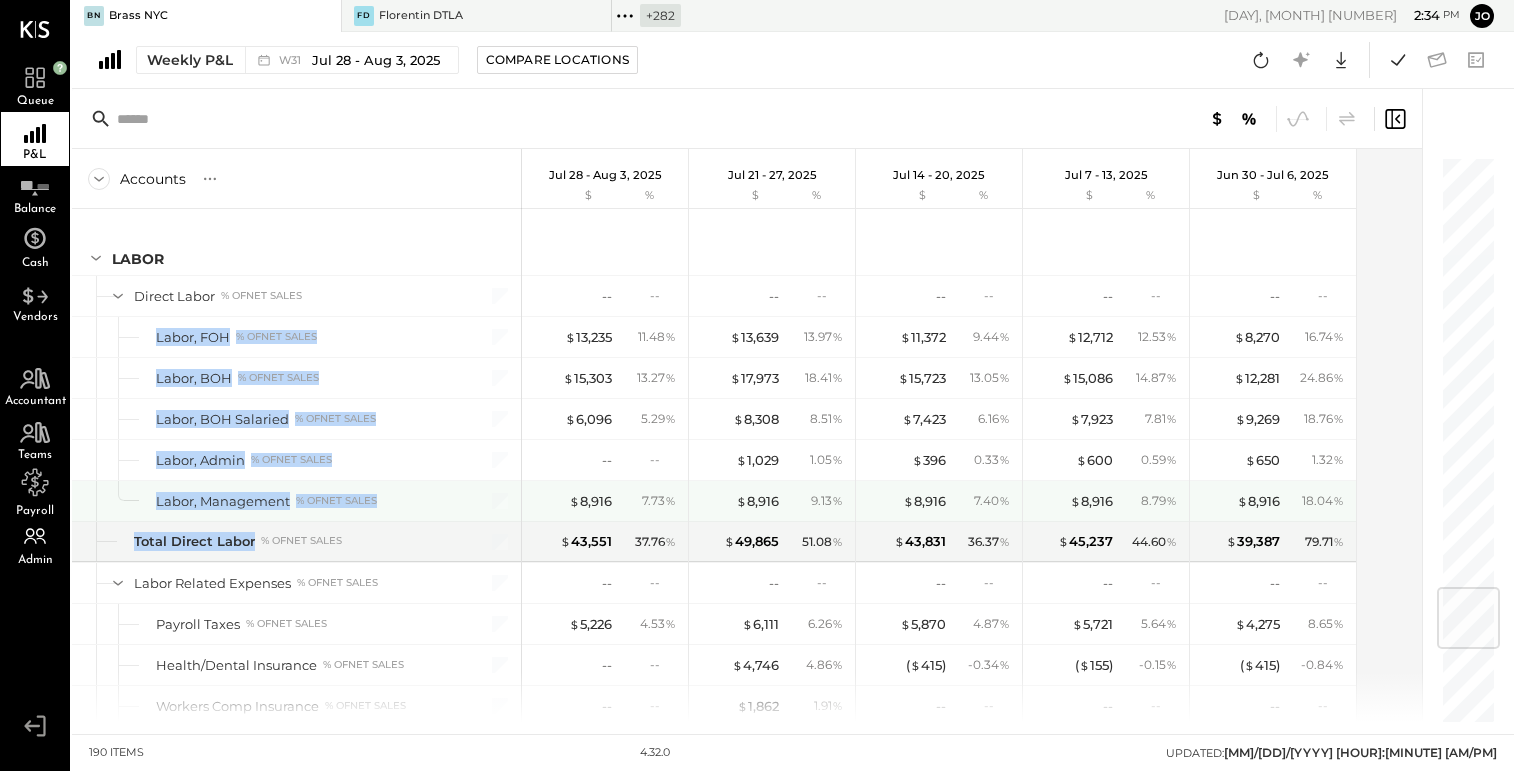 drag, startPoint x: 152, startPoint y: 305, endPoint x: 384, endPoint y: 496, distance: 300.5079 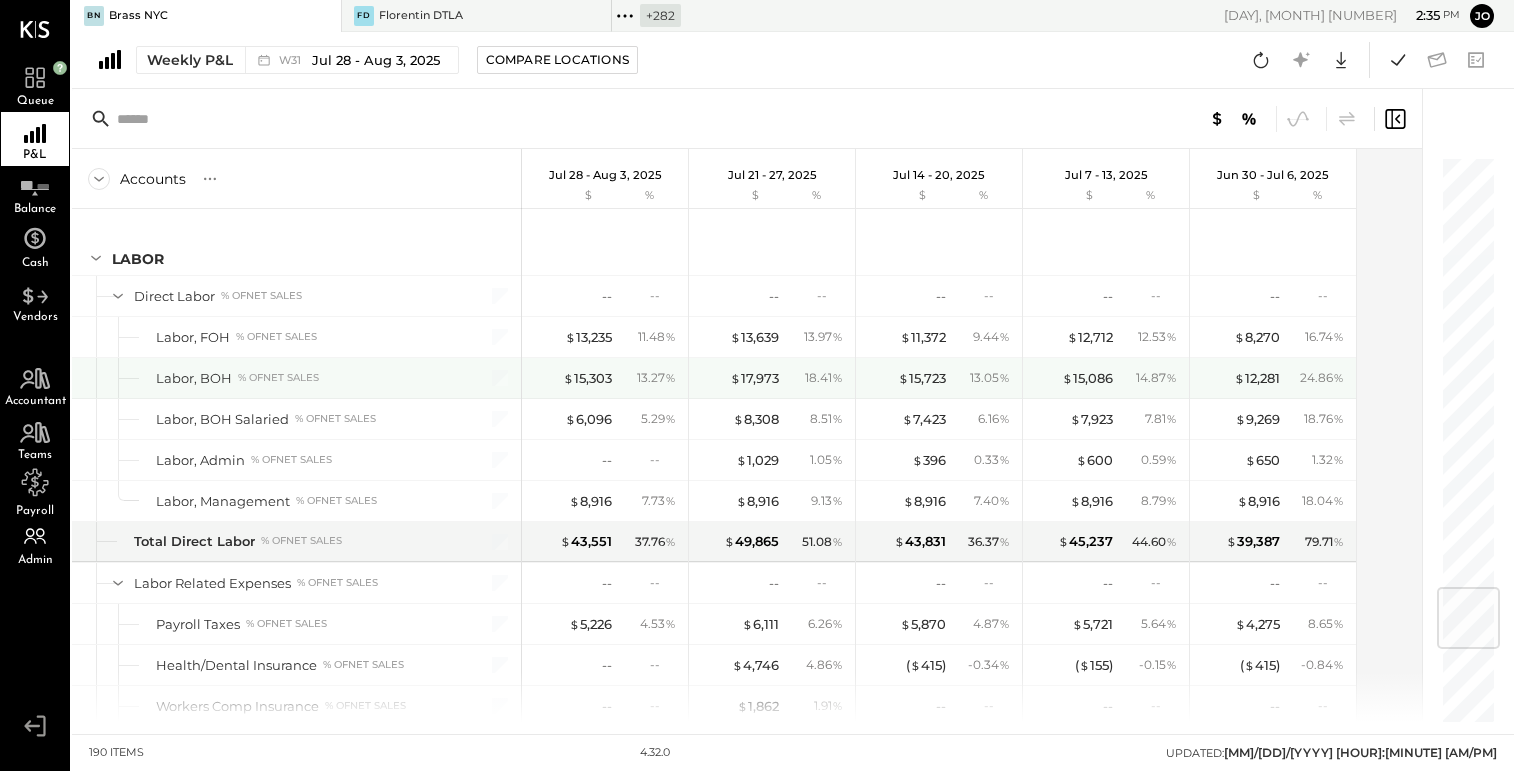 click on "$ 15,303 13.27 %" at bounding box center [607, 378] 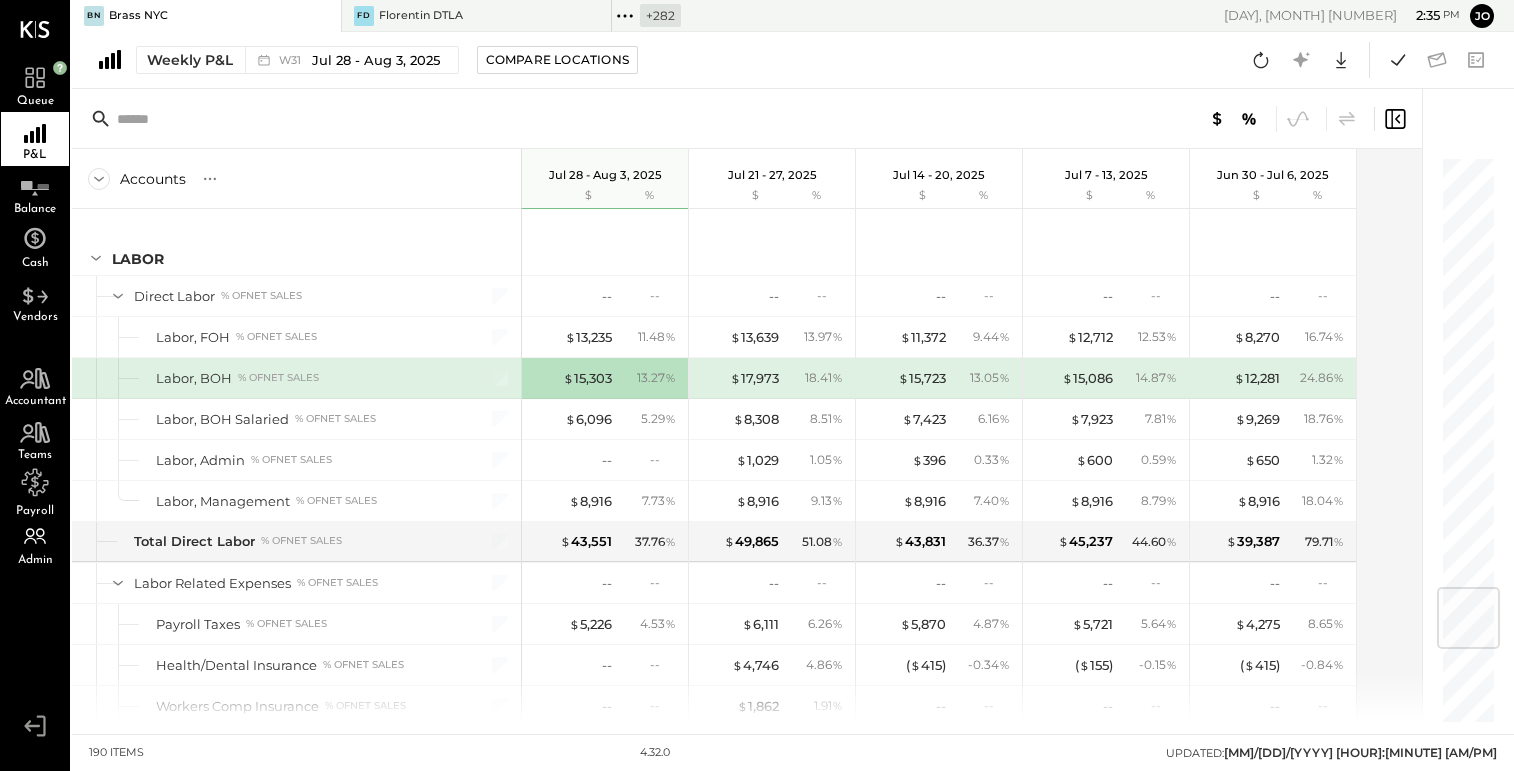 scroll, scrollTop: 3589, scrollLeft: 0, axis: vertical 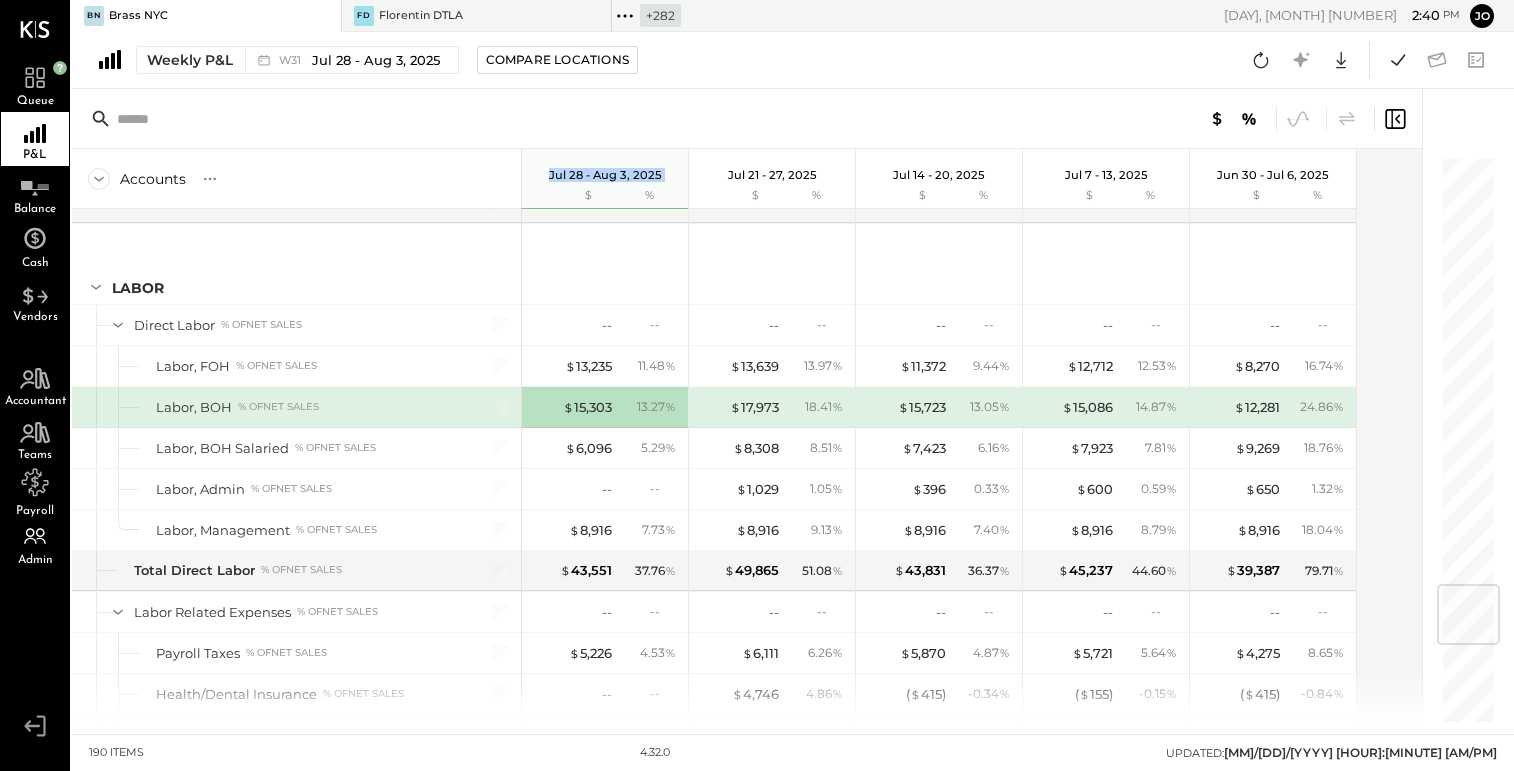 drag, startPoint x: 537, startPoint y: 177, endPoint x: 549, endPoint y: 177, distance: 12 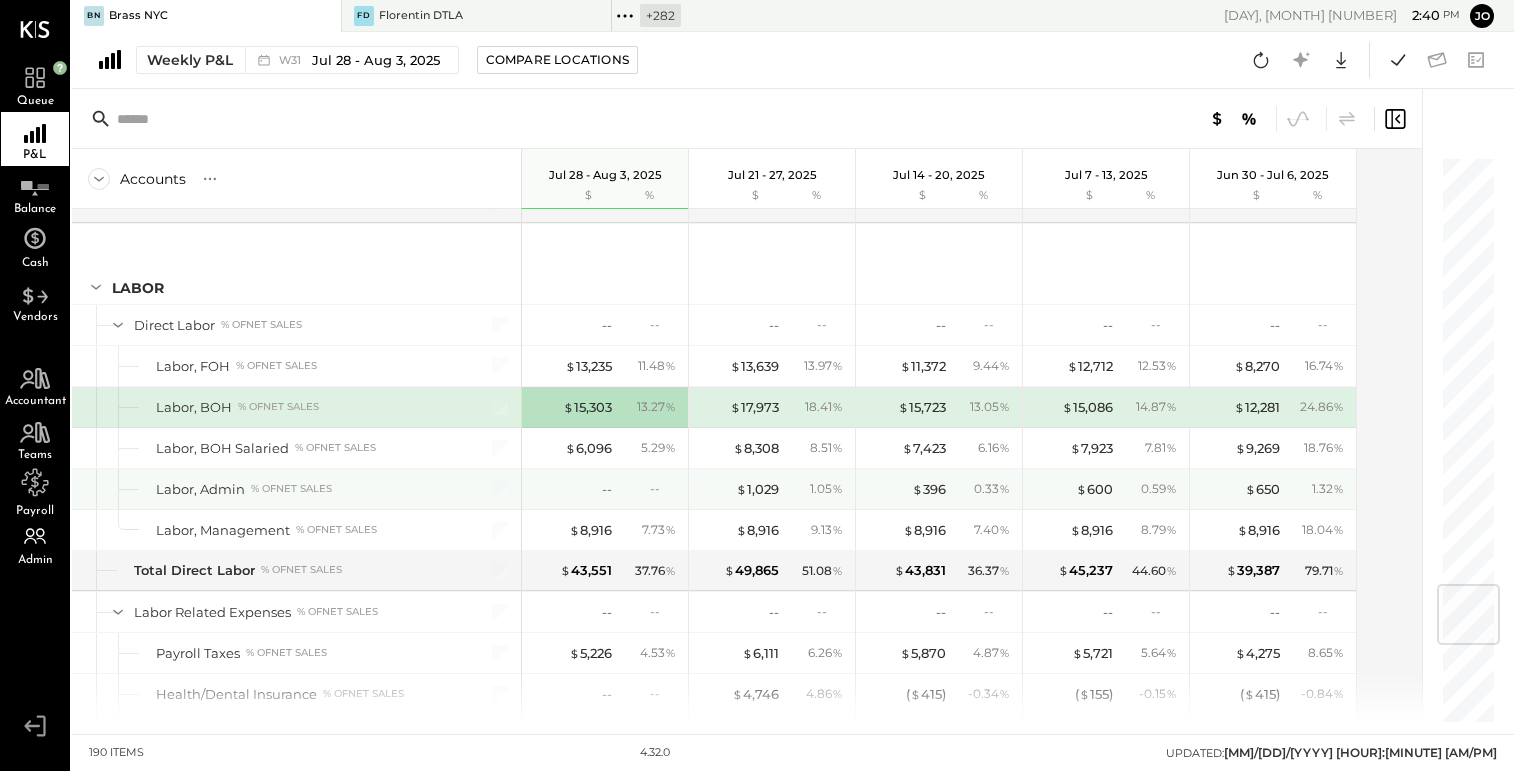 click on "-- --" at bounding box center (607, 489) 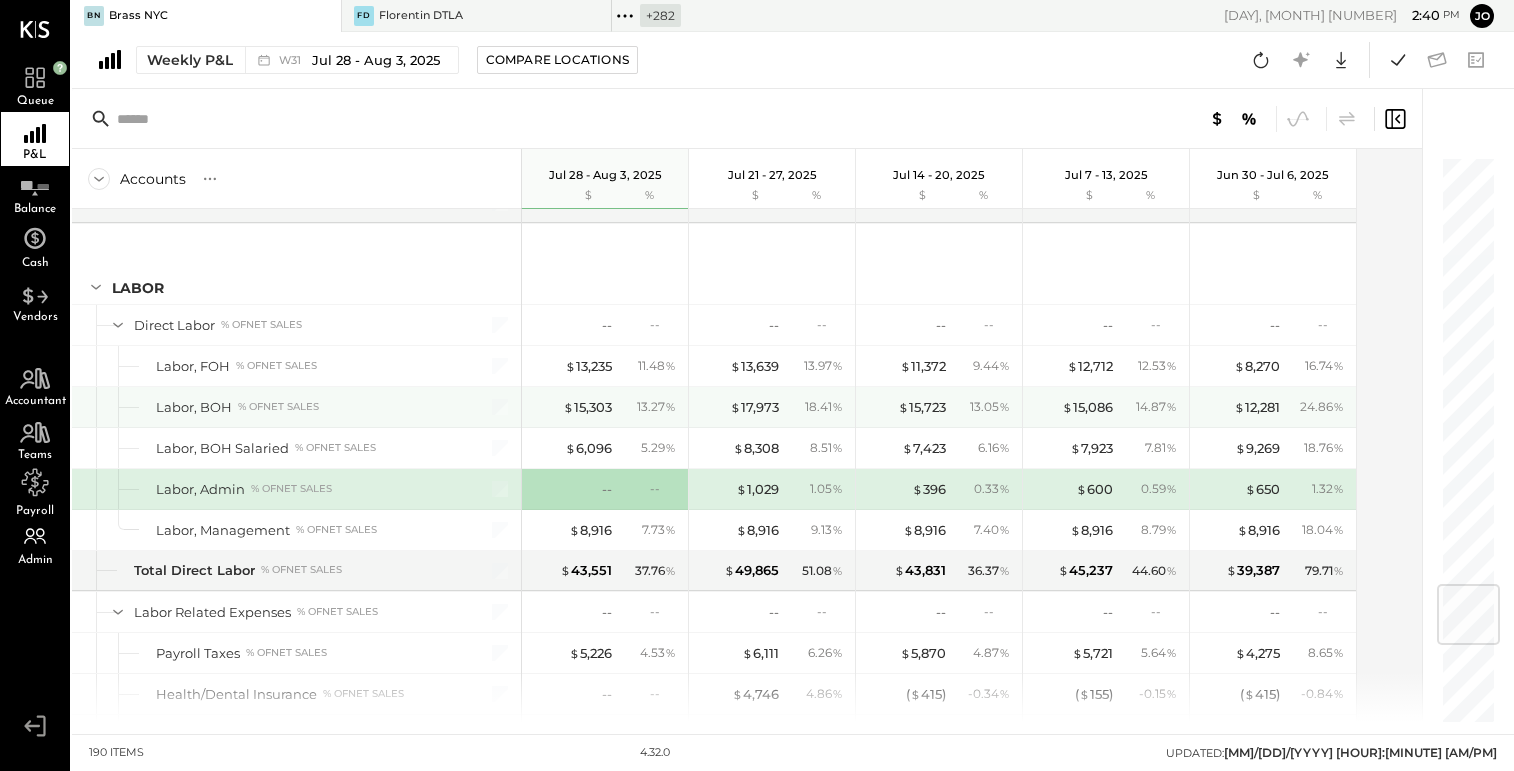 click on "$ 15,303 13.27 %" at bounding box center [607, 407] 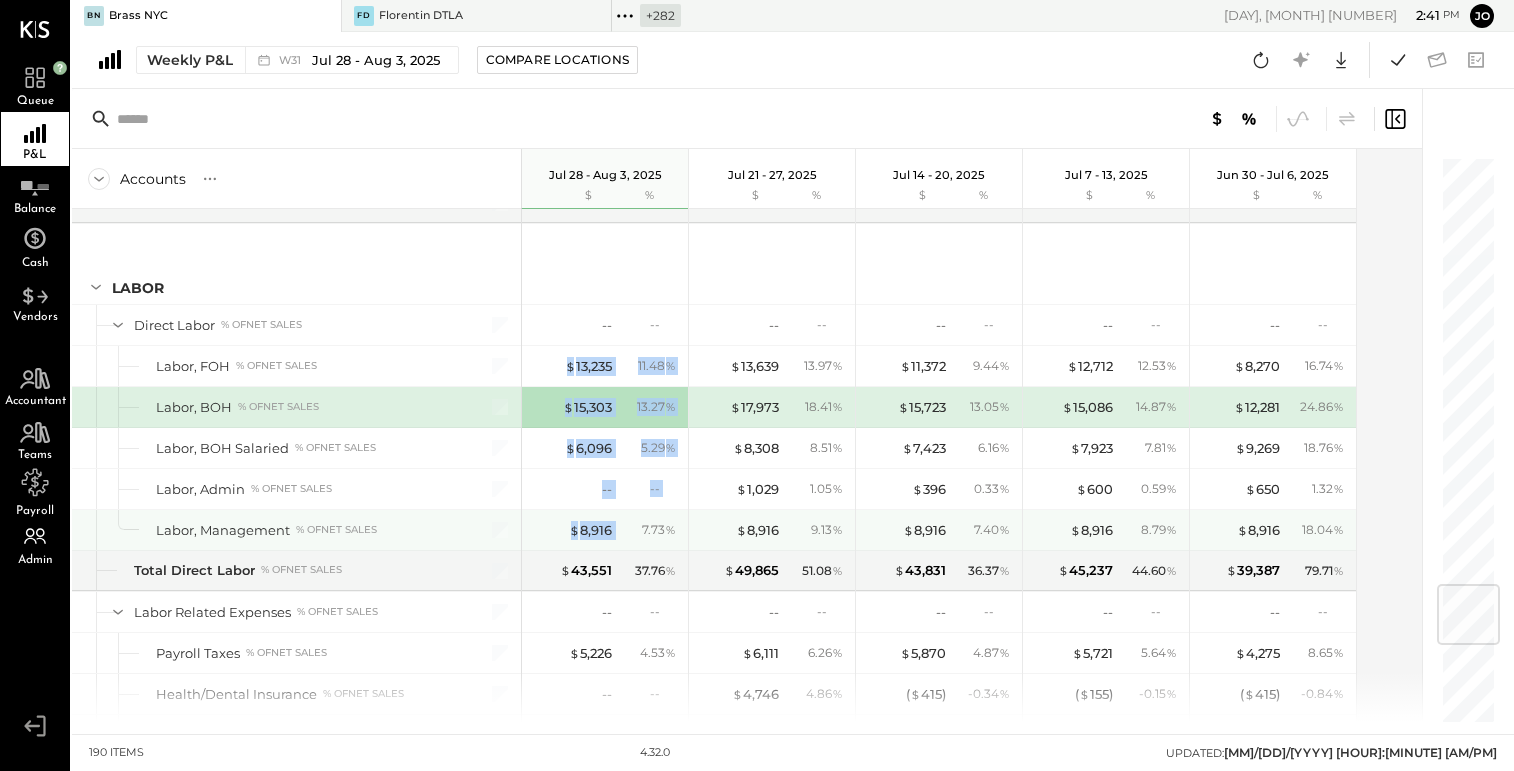 drag, startPoint x: 550, startPoint y: 336, endPoint x: 627, endPoint y: 506, distance: 186.62529 